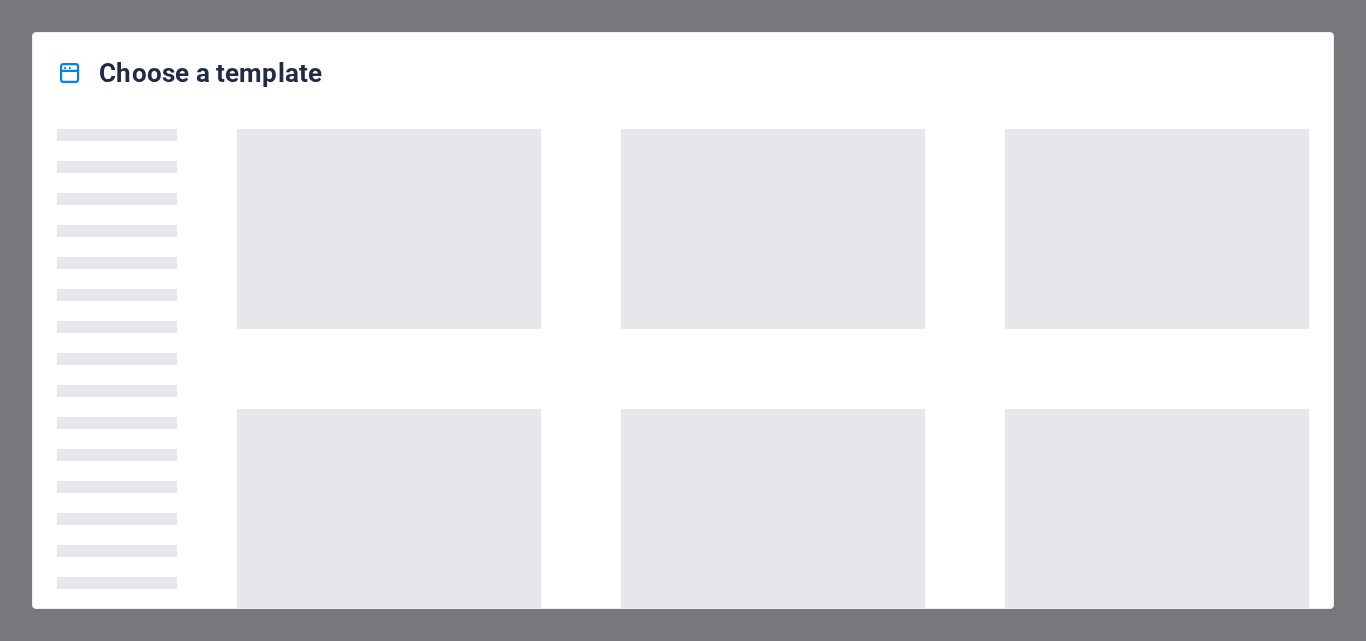 scroll, scrollTop: 0, scrollLeft: 0, axis: both 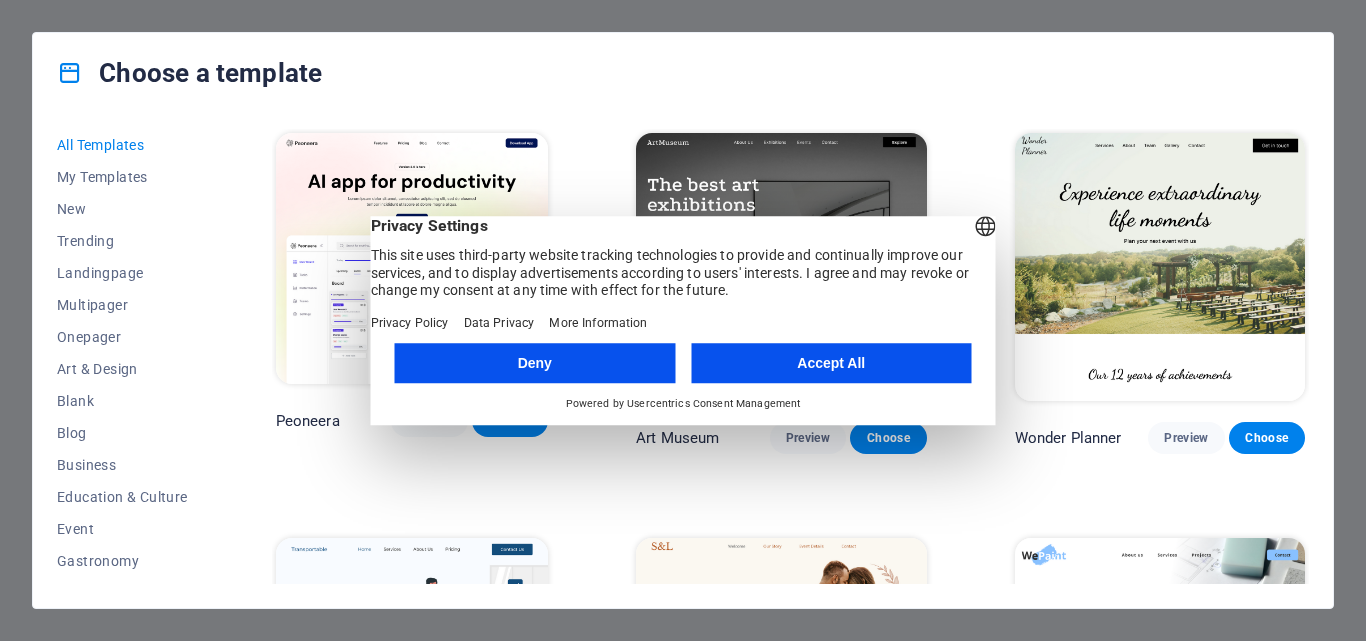 click on "Accept All" at bounding box center [831, 363] 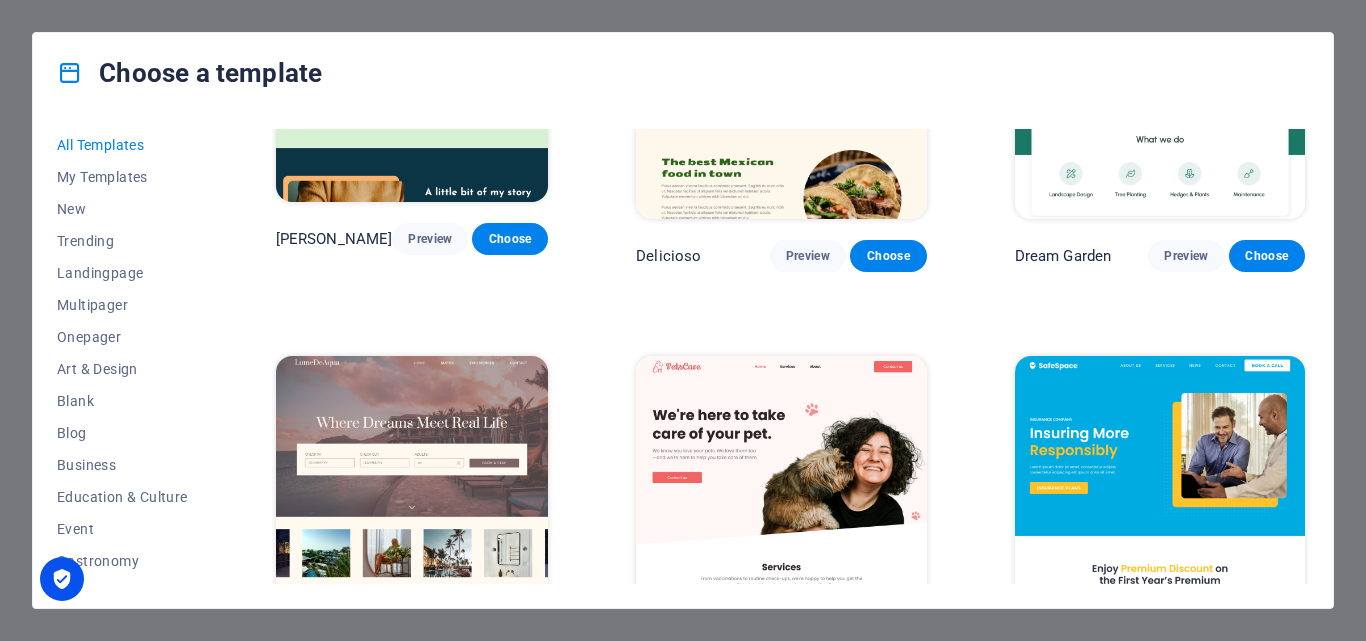 scroll, scrollTop: 2808, scrollLeft: 0, axis: vertical 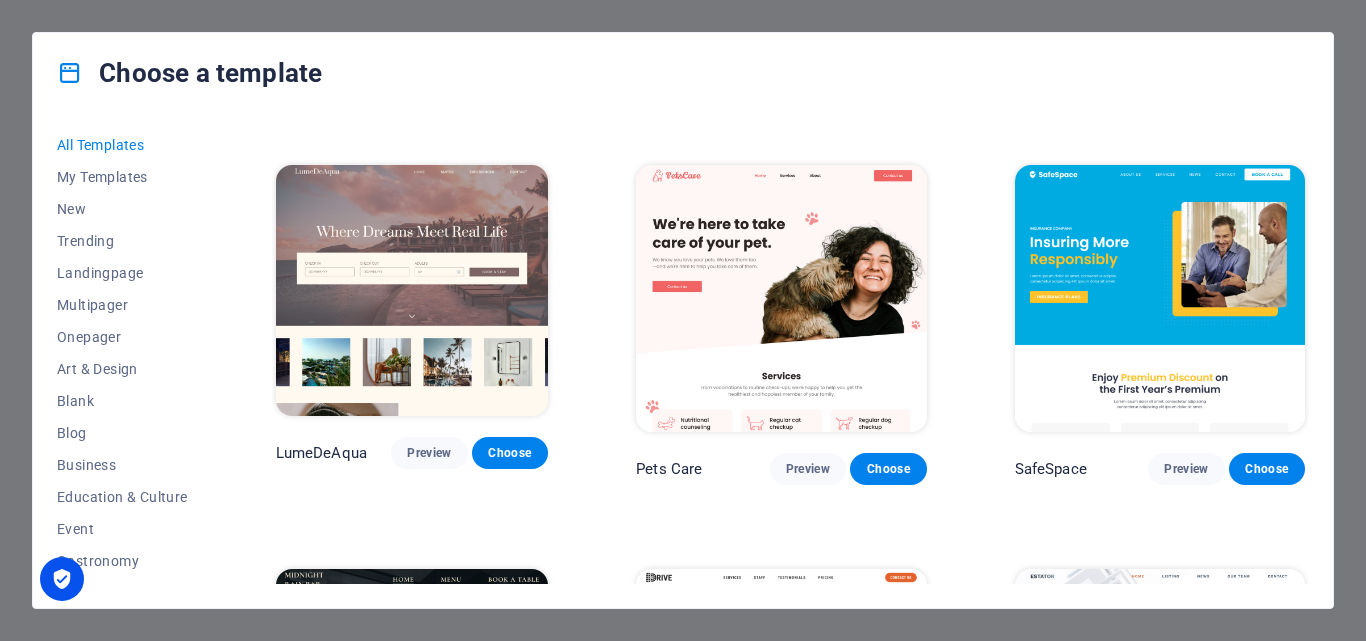click at bounding box center [412, 290] 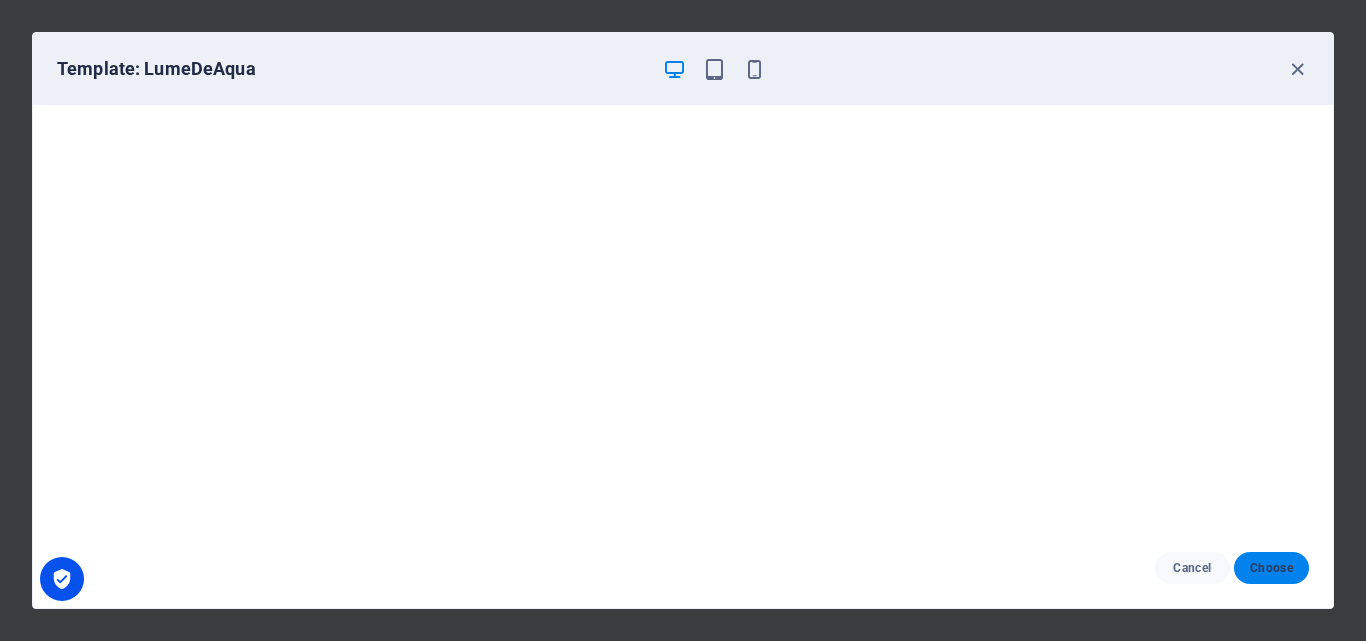 click on "Choose" at bounding box center (1271, 568) 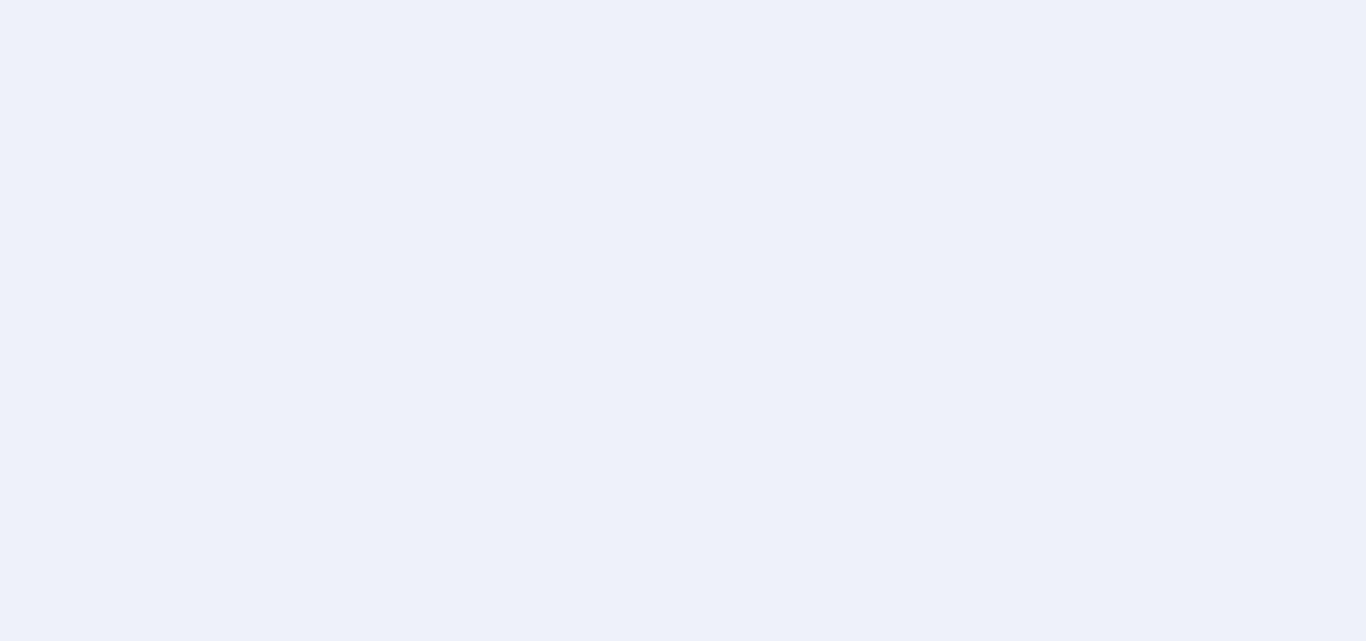 scroll, scrollTop: 0, scrollLeft: 0, axis: both 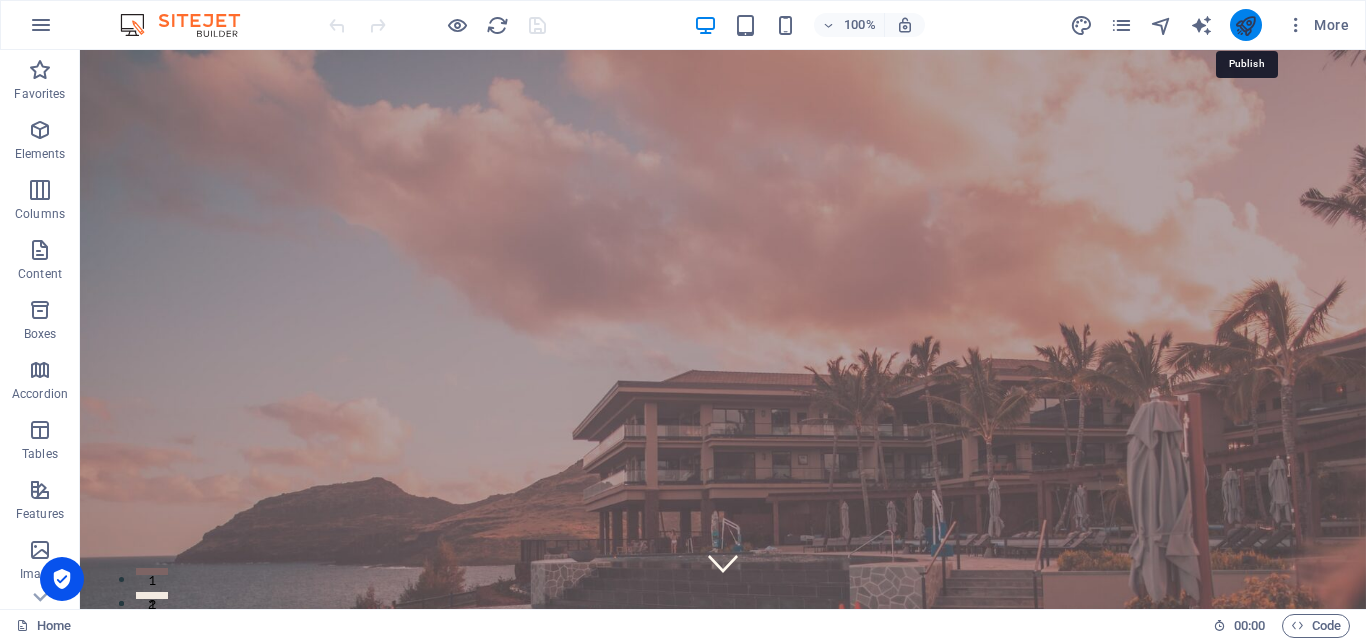 click at bounding box center (1245, 25) 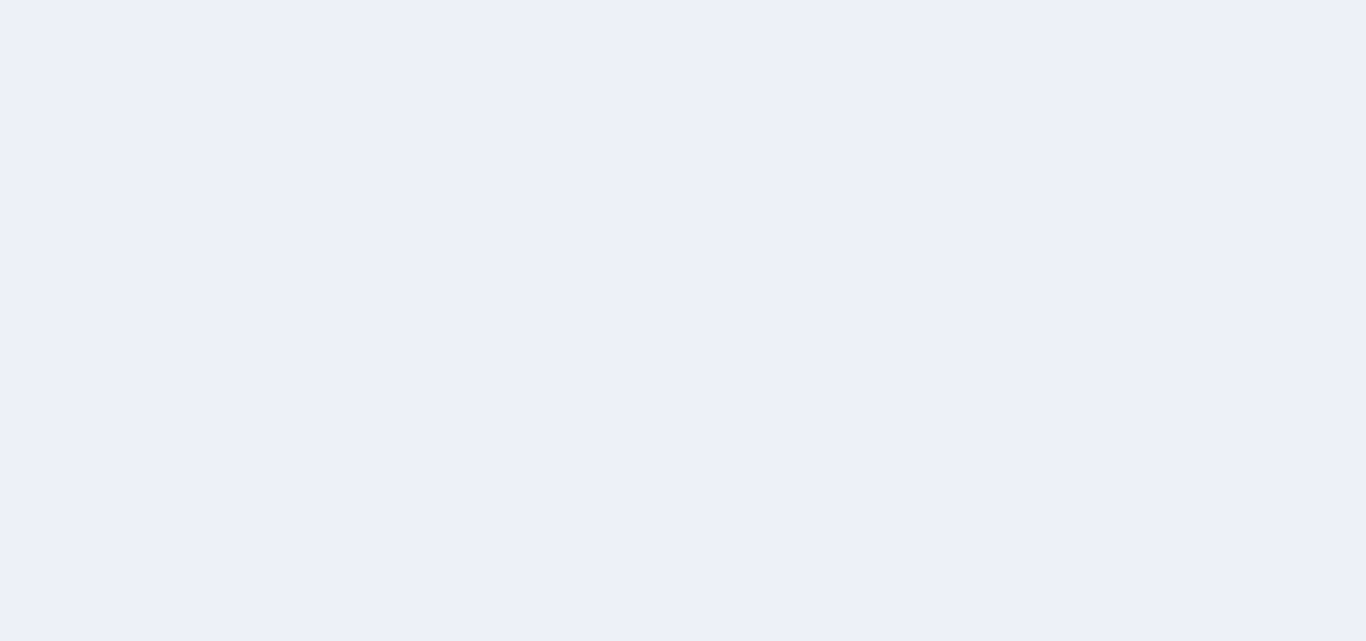 scroll, scrollTop: 0, scrollLeft: 0, axis: both 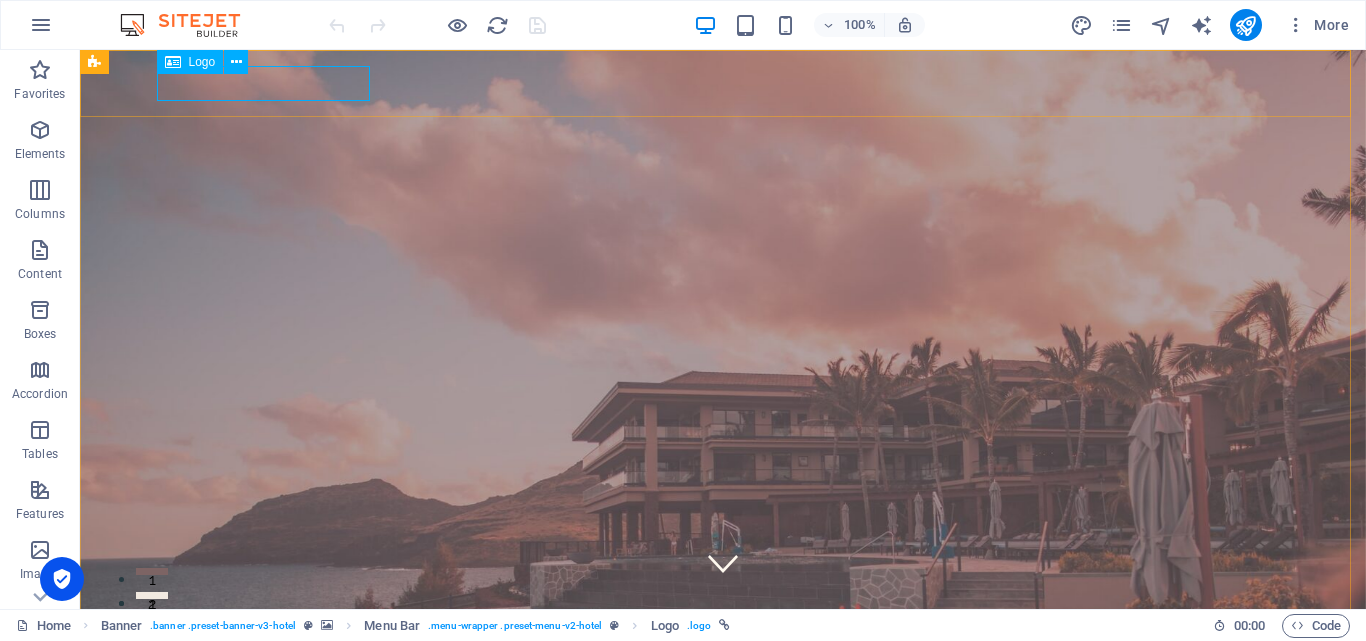 click on "Logo" at bounding box center (202, 62) 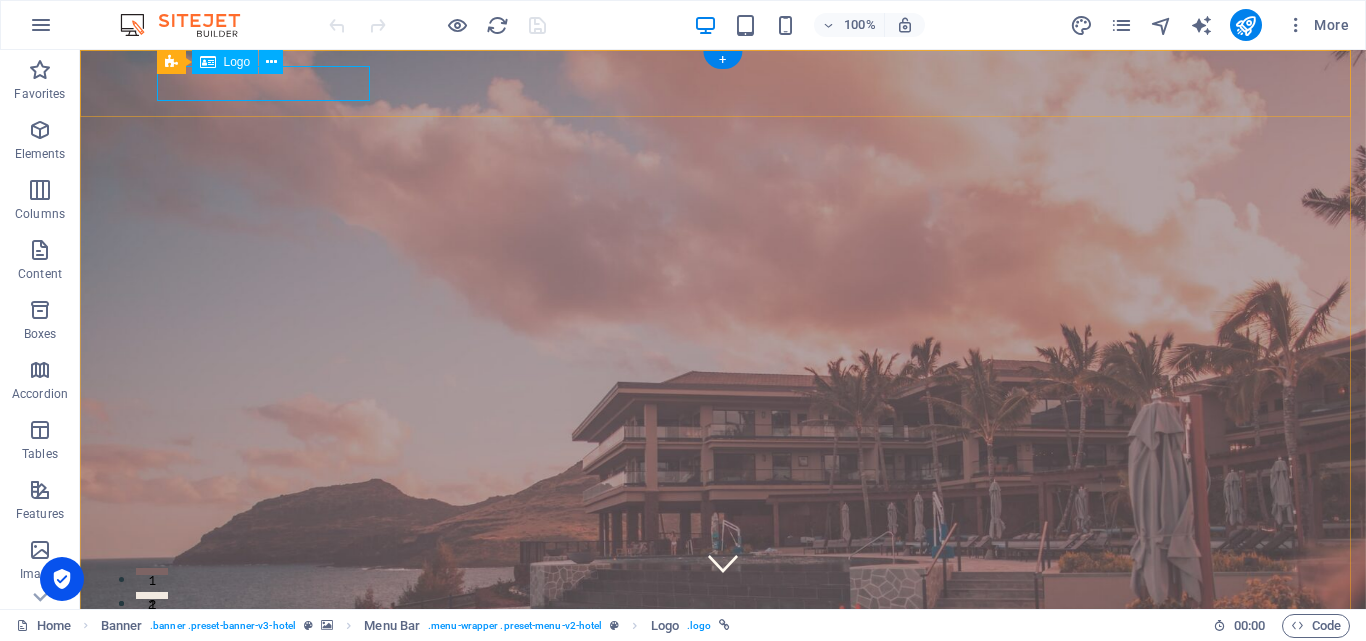 click at bounding box center (723, 953) 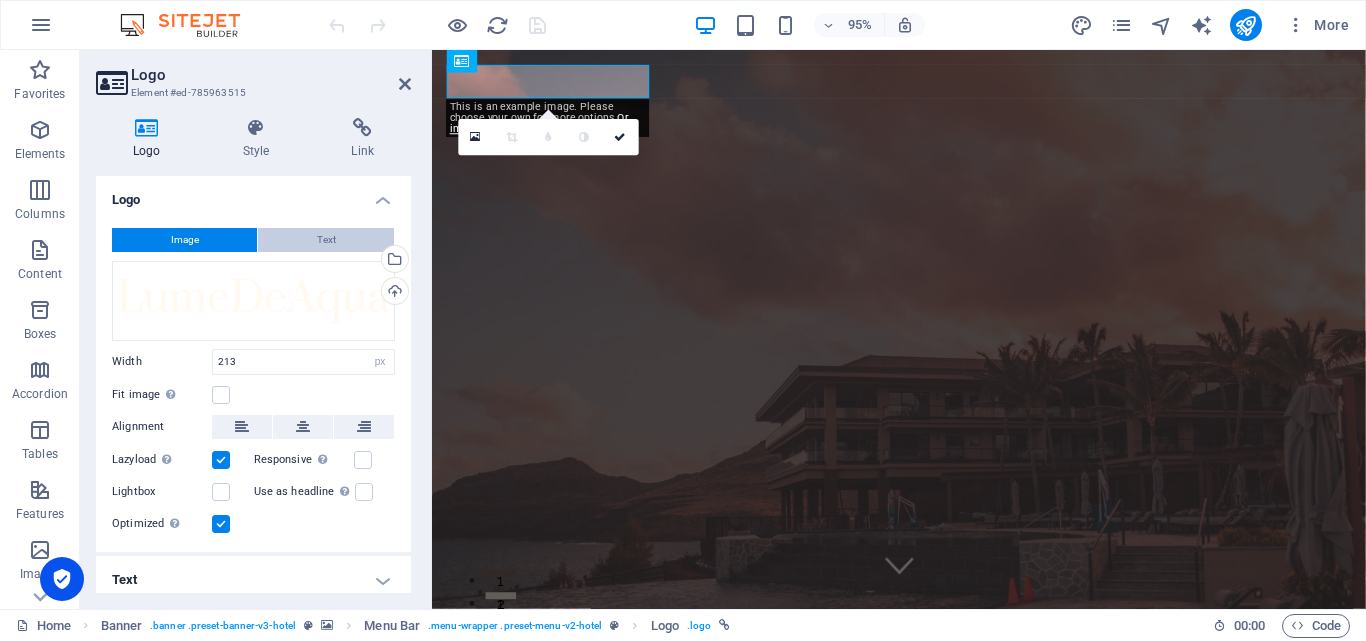 click on "Text" at bounding box center (326, 240) 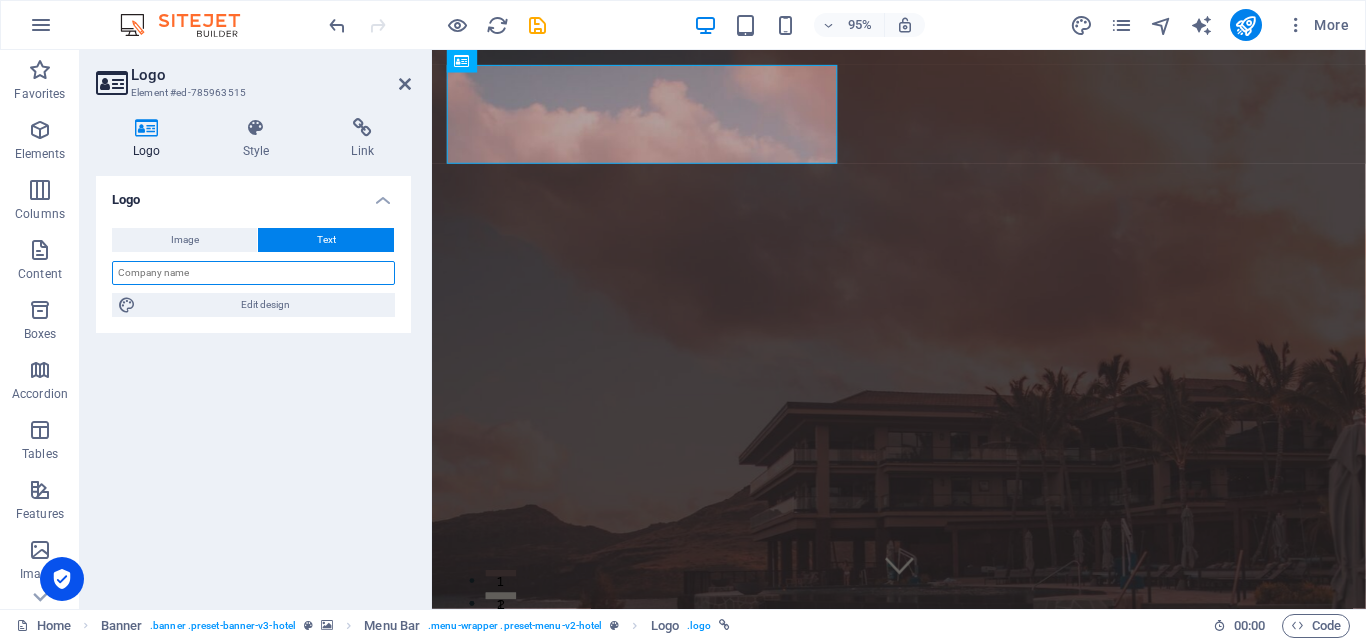 click at bounding box center [253, 273] 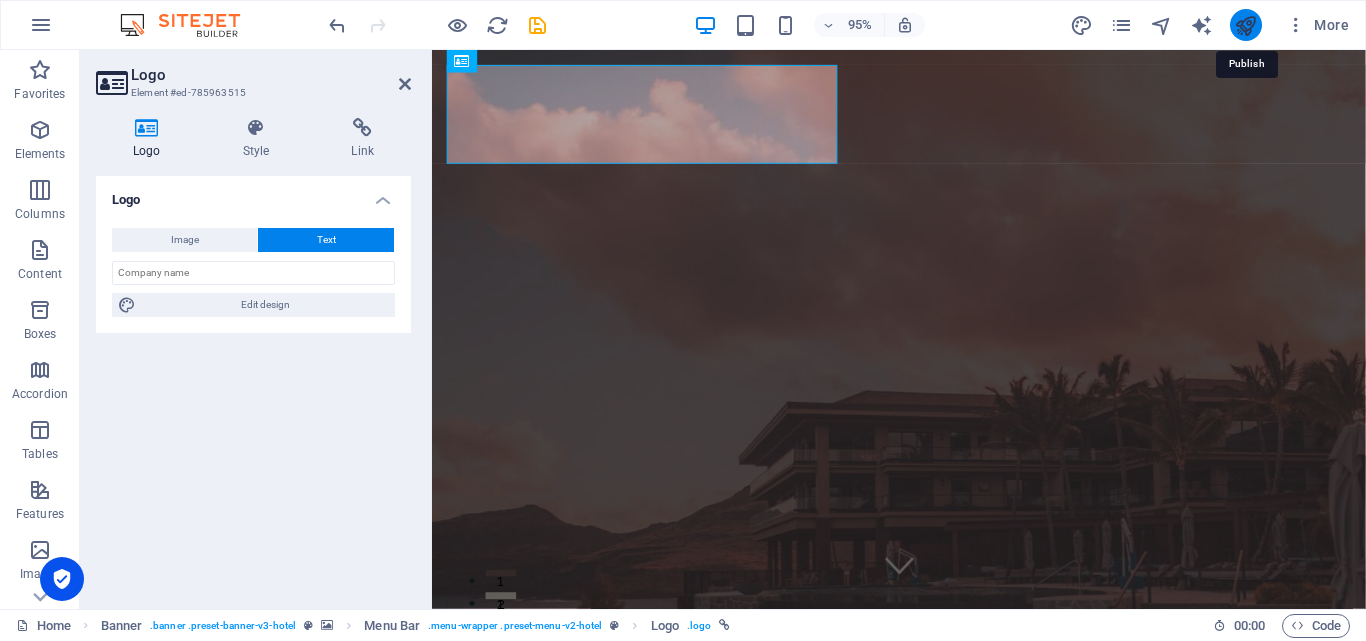 click at bounding box center (1245, 25) 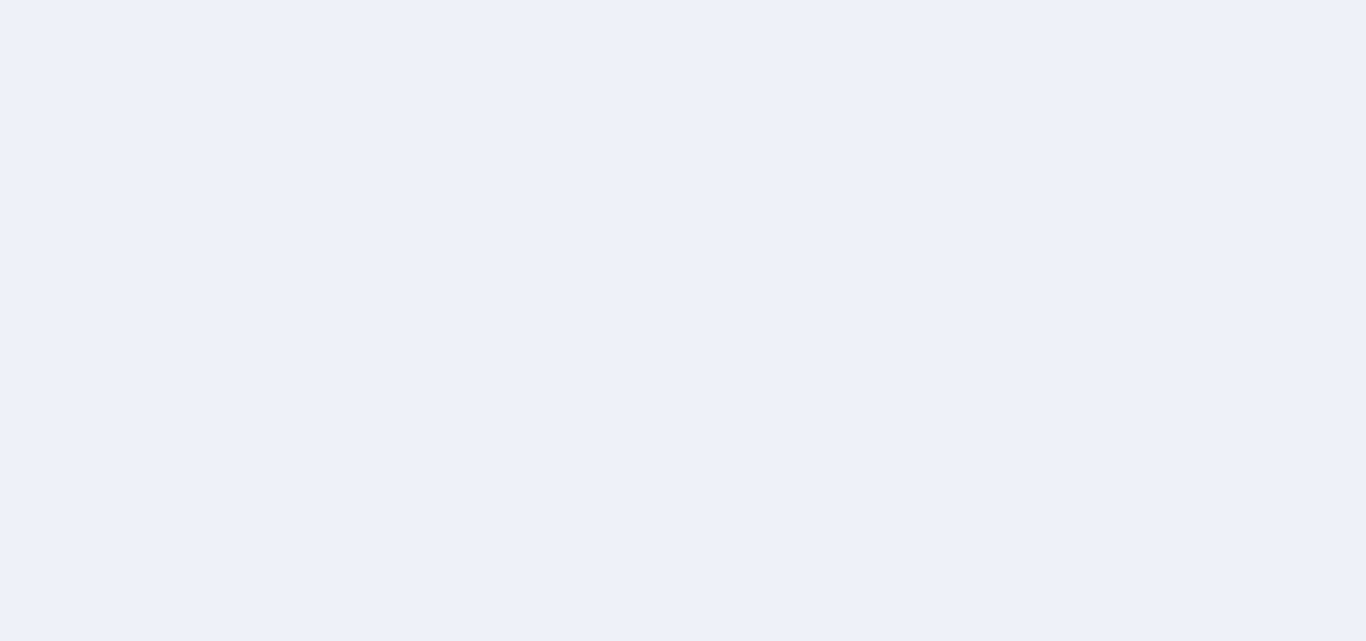 scroll, scrollTop: 0, scrollLeft: 0, axis: both 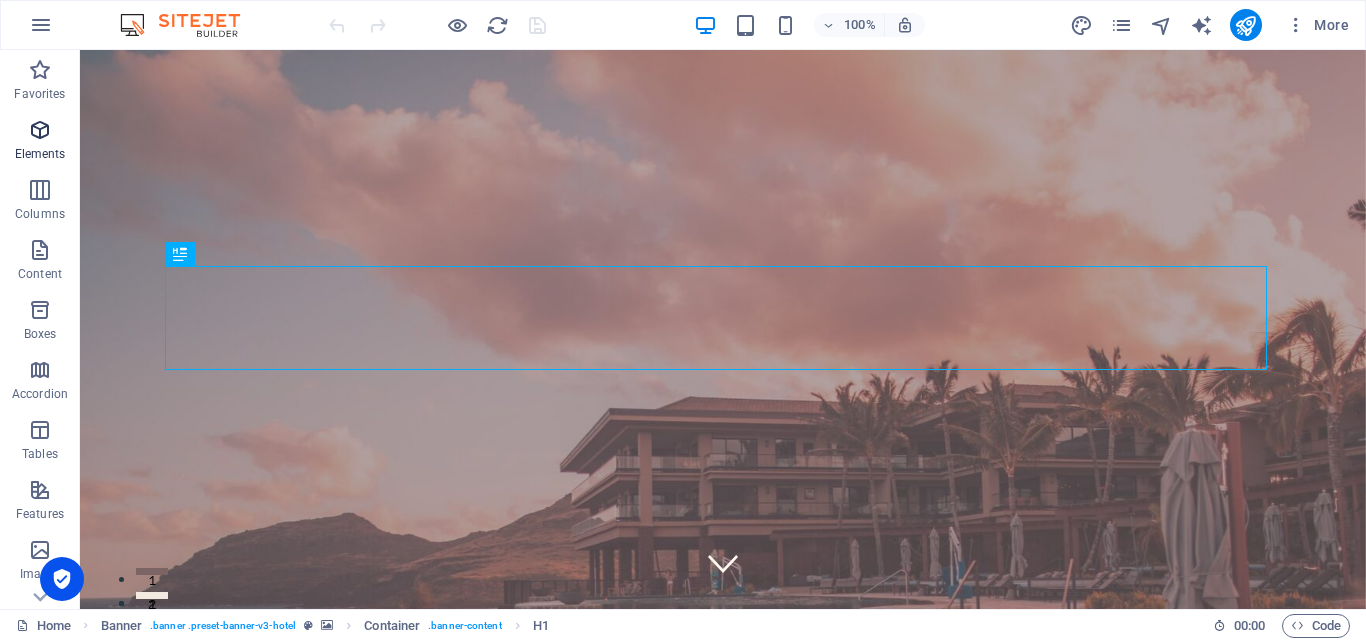 click at bounding box center [40, 130] 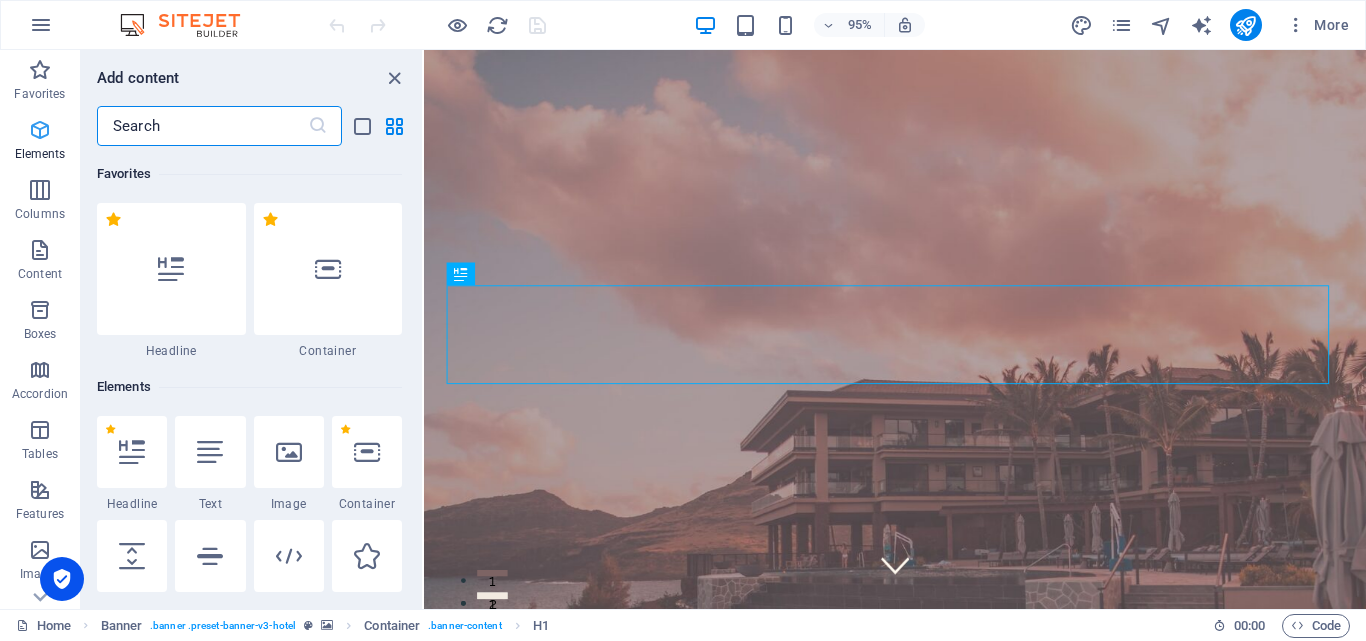 scroll, scrollTop: 213, scrollLeft: 0, axis: vertical 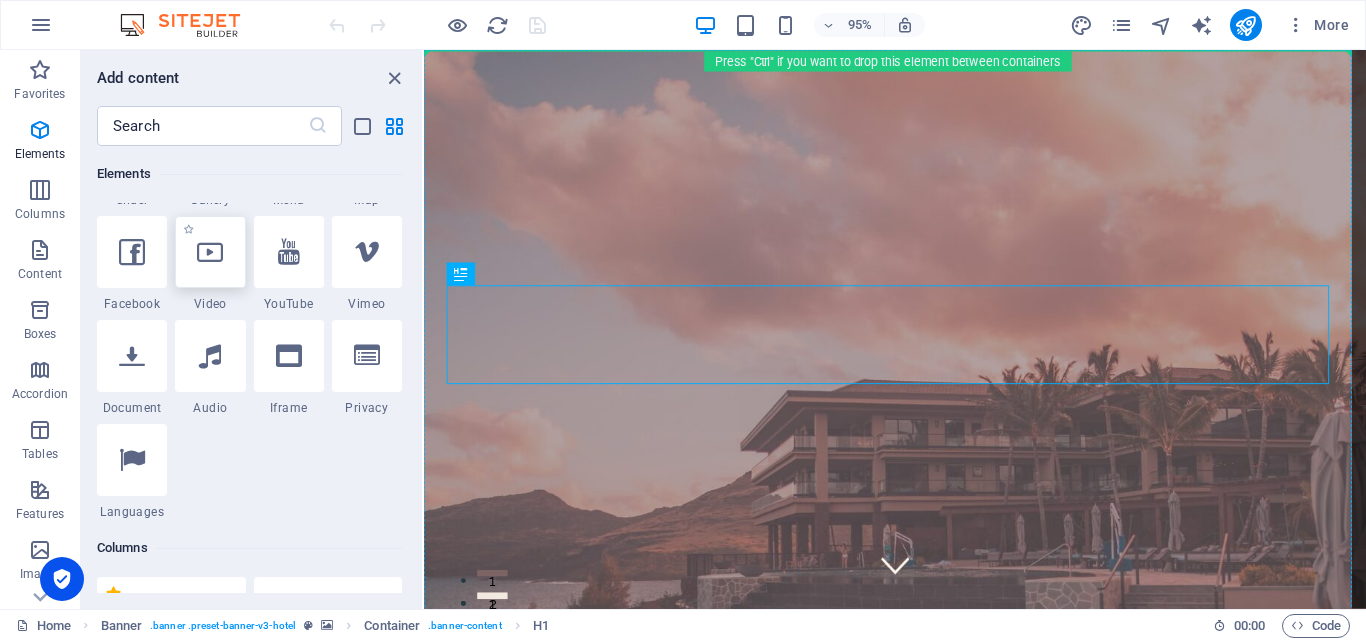 click at bounding box center (210, 252) 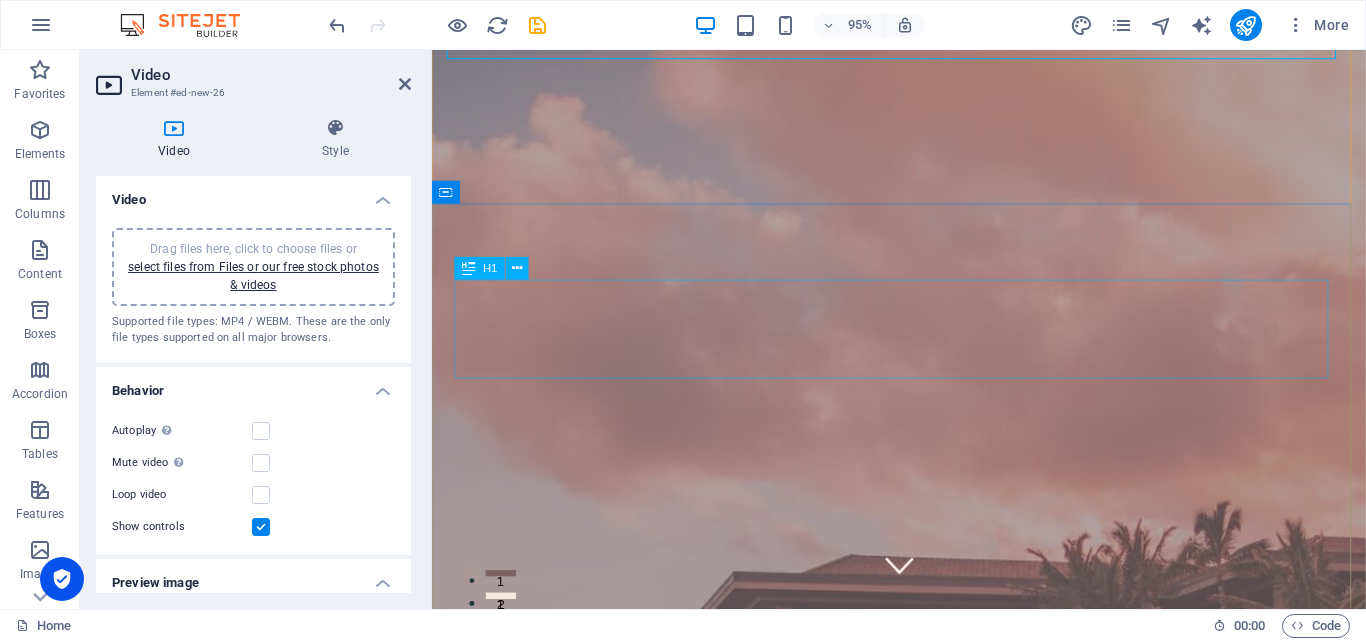 scroll, scrollTop: 474, scrollLeft: 0, axis: vertical 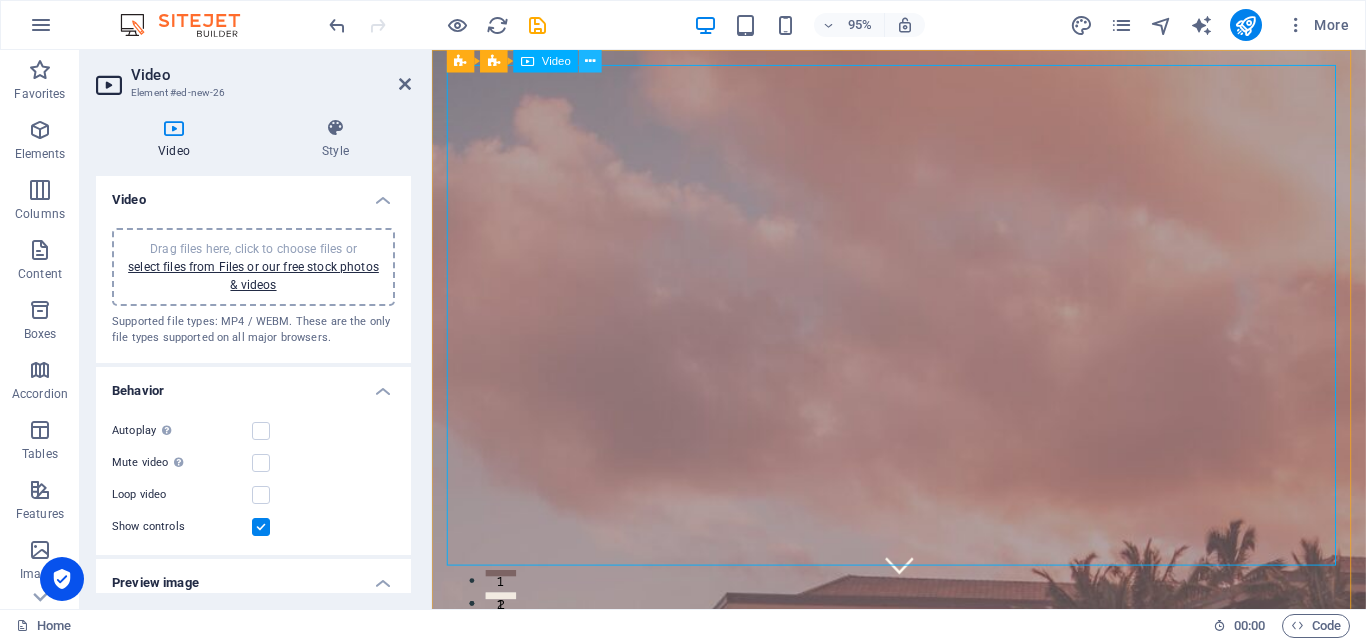 click at bounding box center (591, 61) 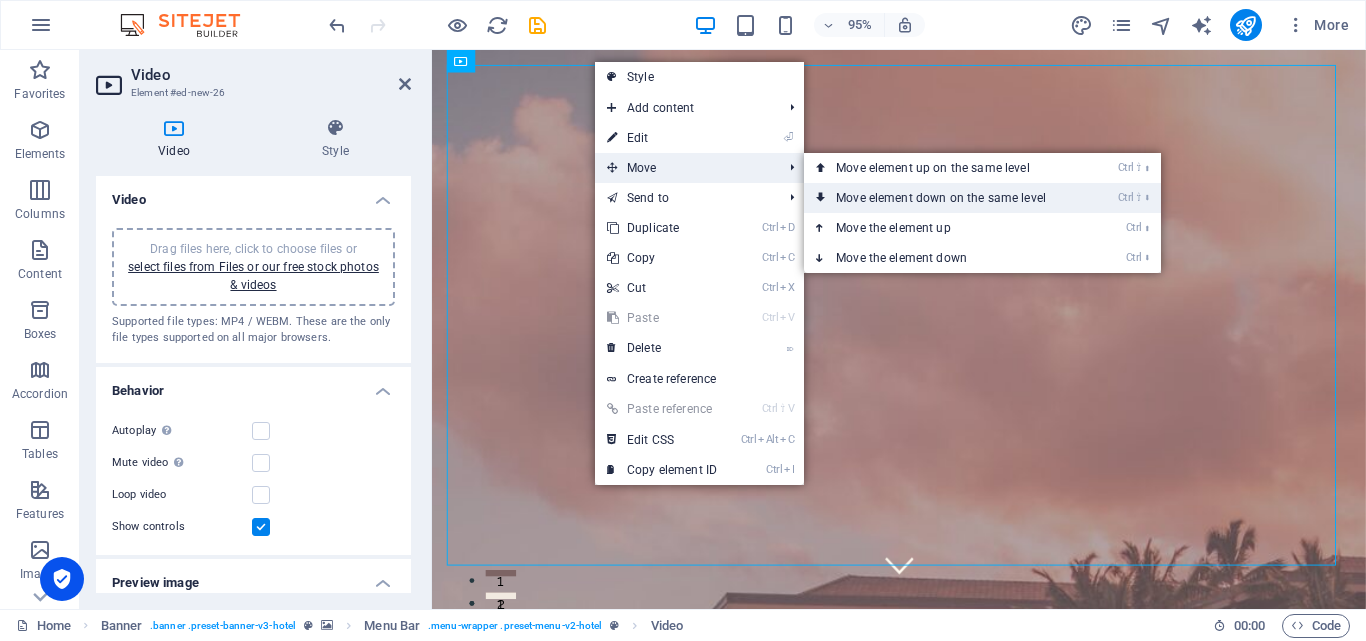 click on "Ctrl ⇧ ⬇  Move element down on the same level" at bounding box center [945, 198] 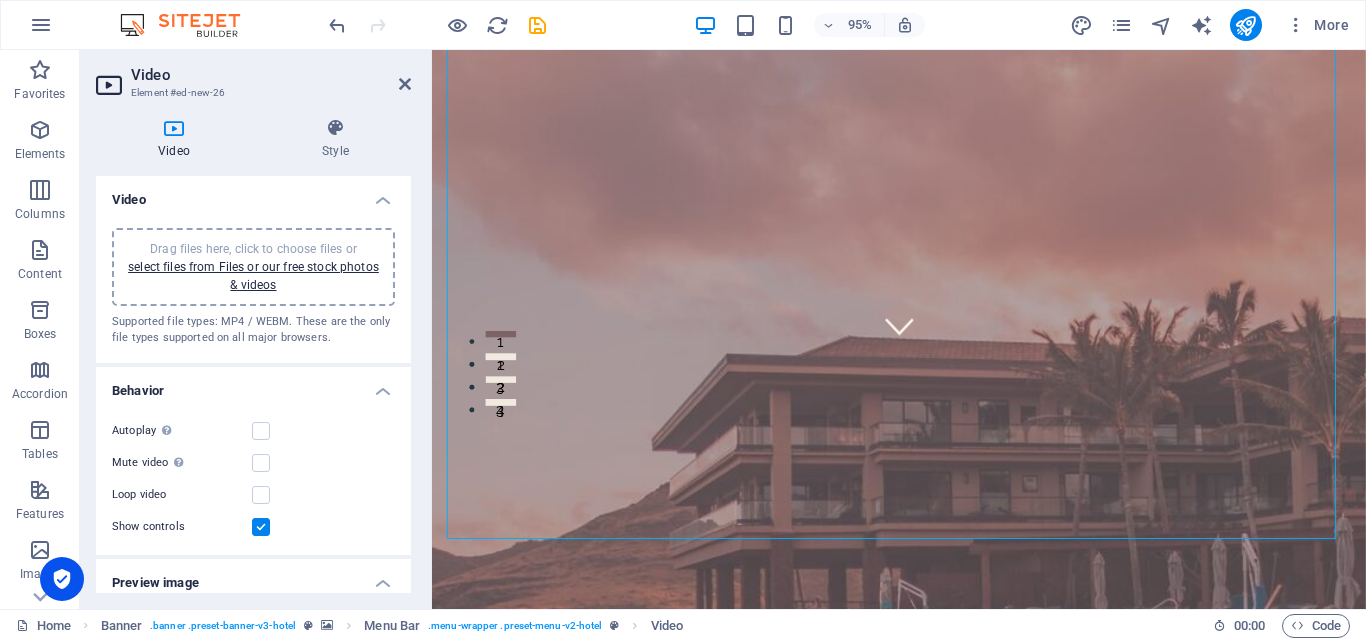 scroll, scrollTop: 132, scrollLeft: 0, axis: vertical 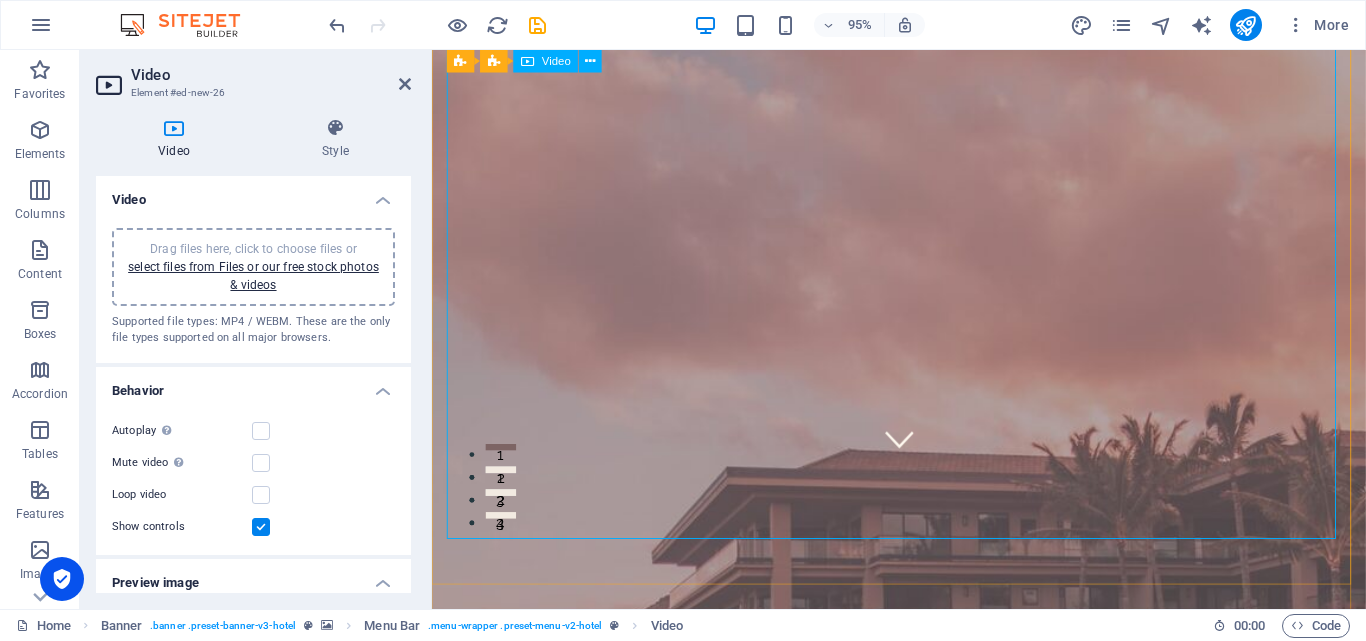 click at bounding box center [923, 1774] 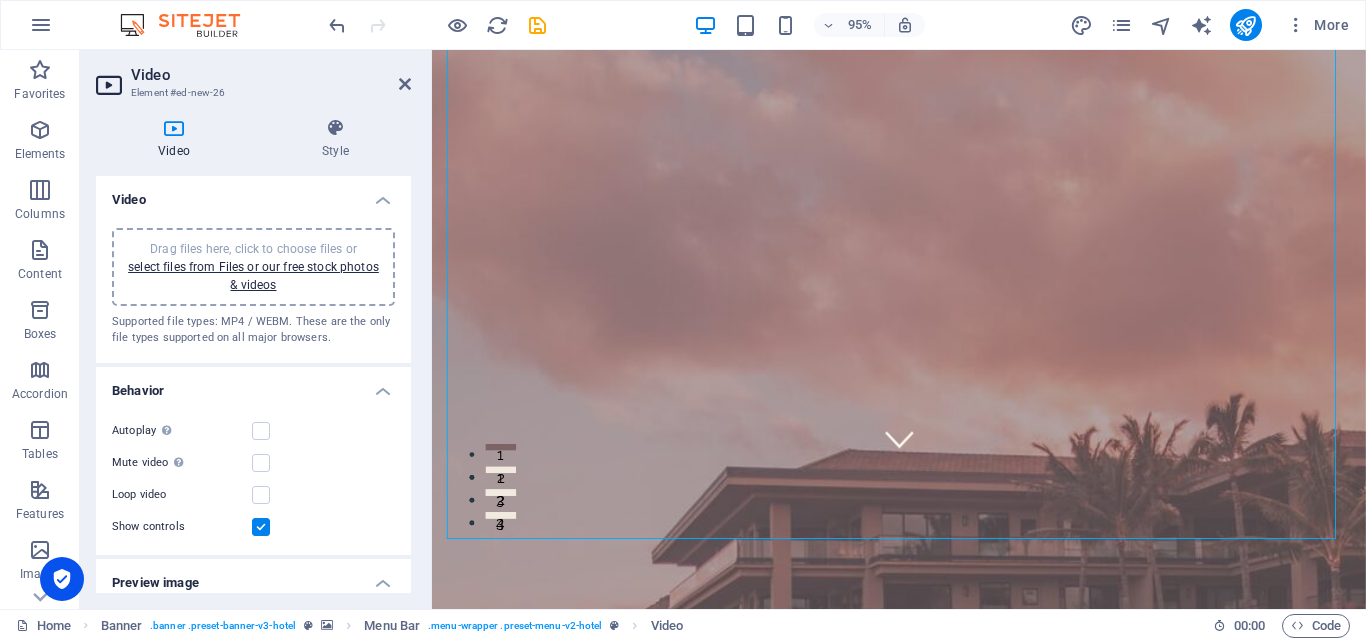 click at bounding box center (261, 527) 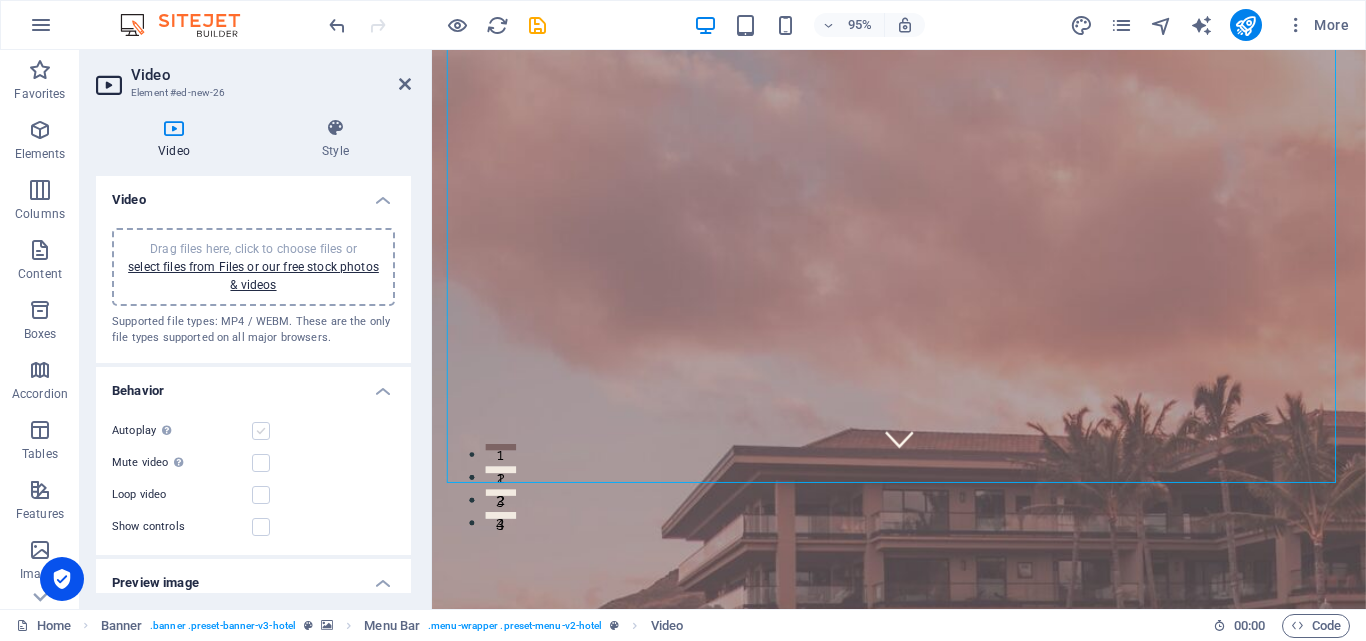 click at bounding box center [261, 431] 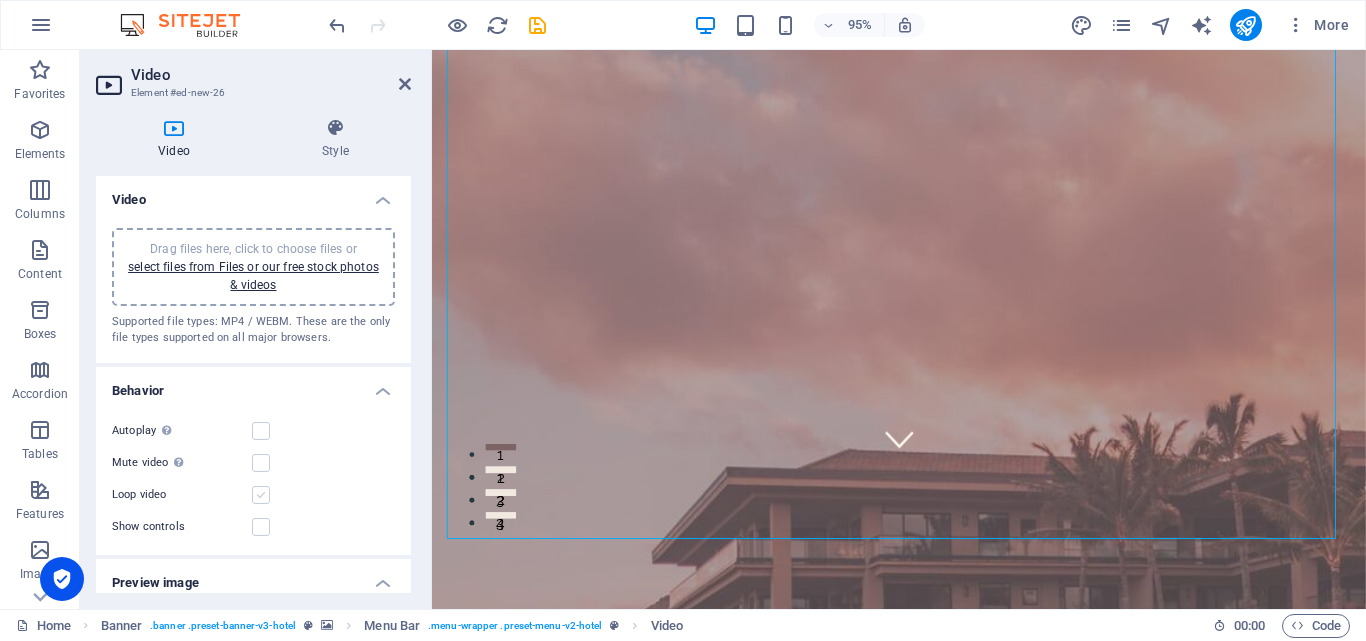click at bounding box center [261, 495] 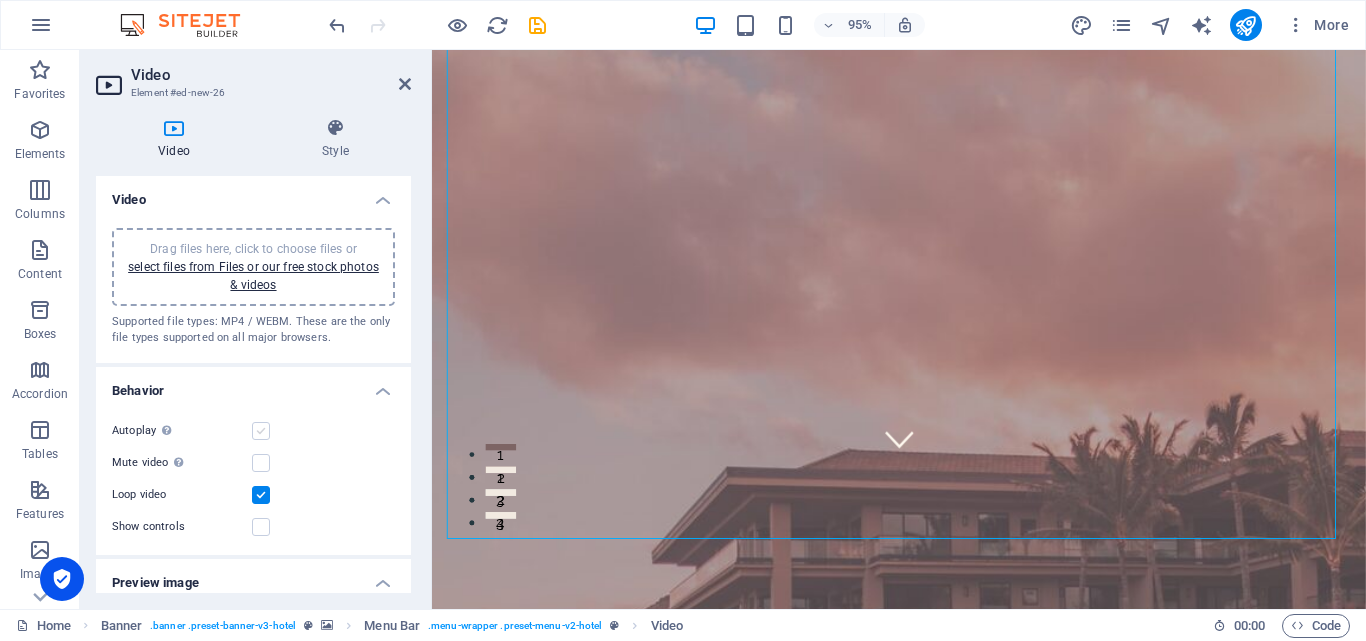 click at bounding box center [261, 431] 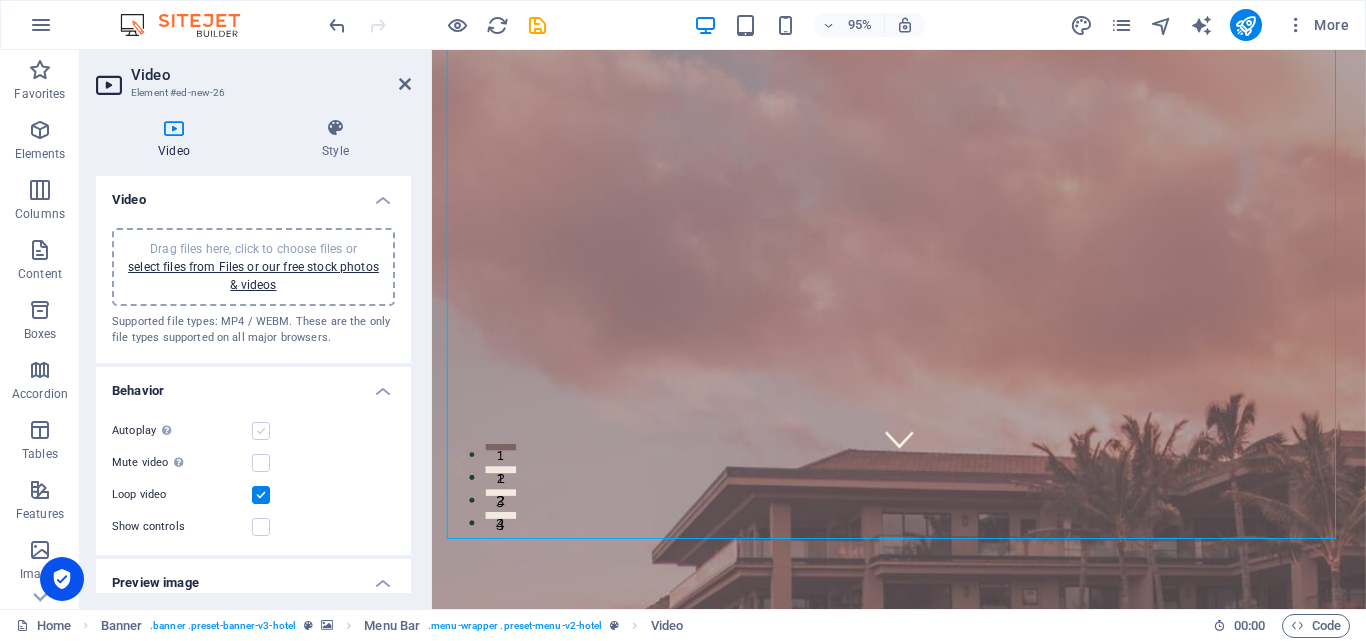 click at bounding box center [261, 431] 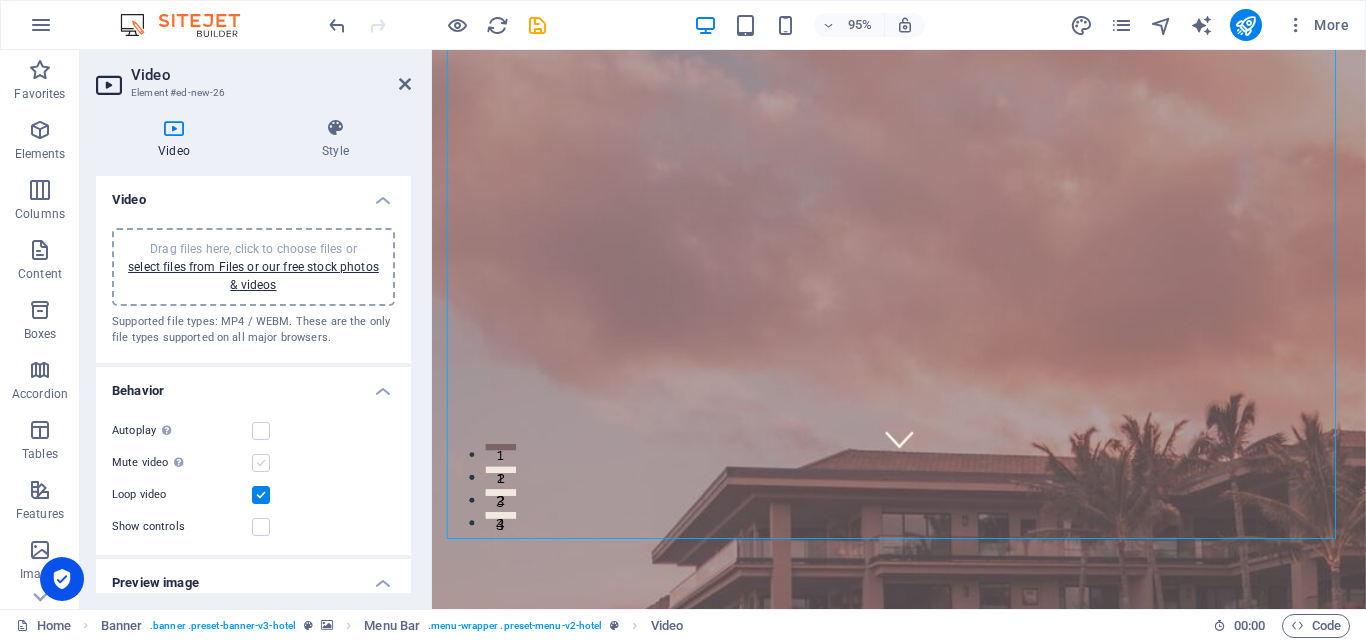 click at bounding box center (261, 463) 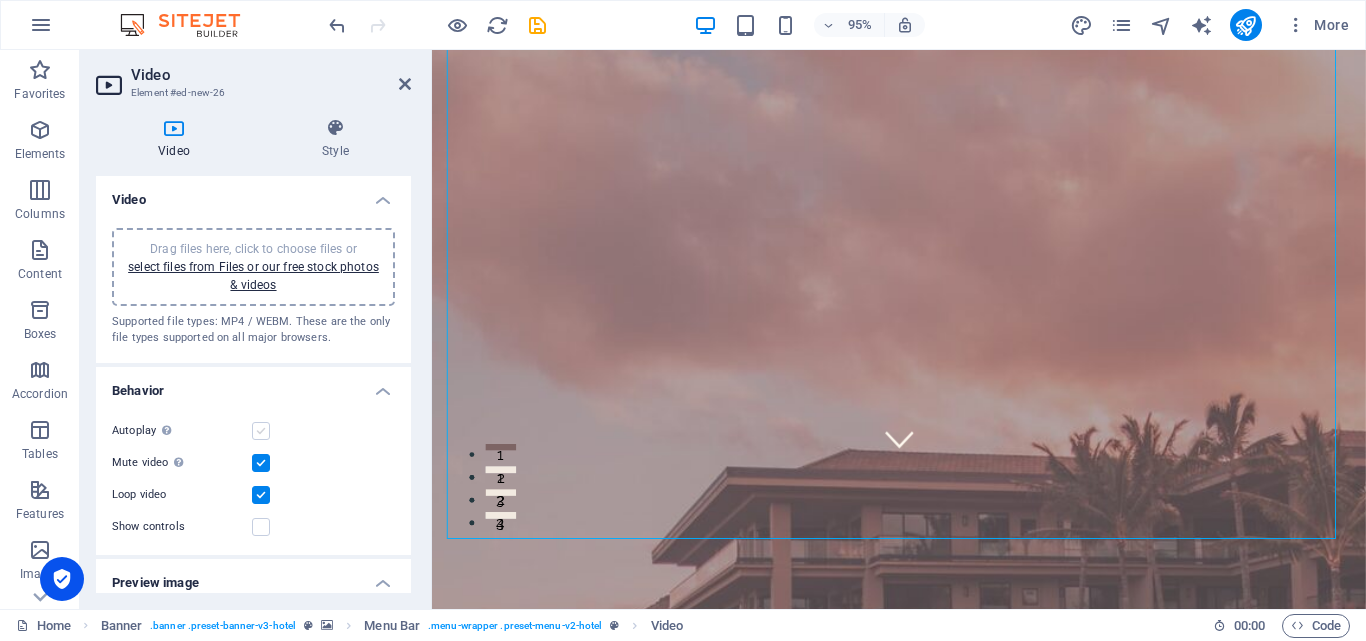 click at bounding box center (261, 431) 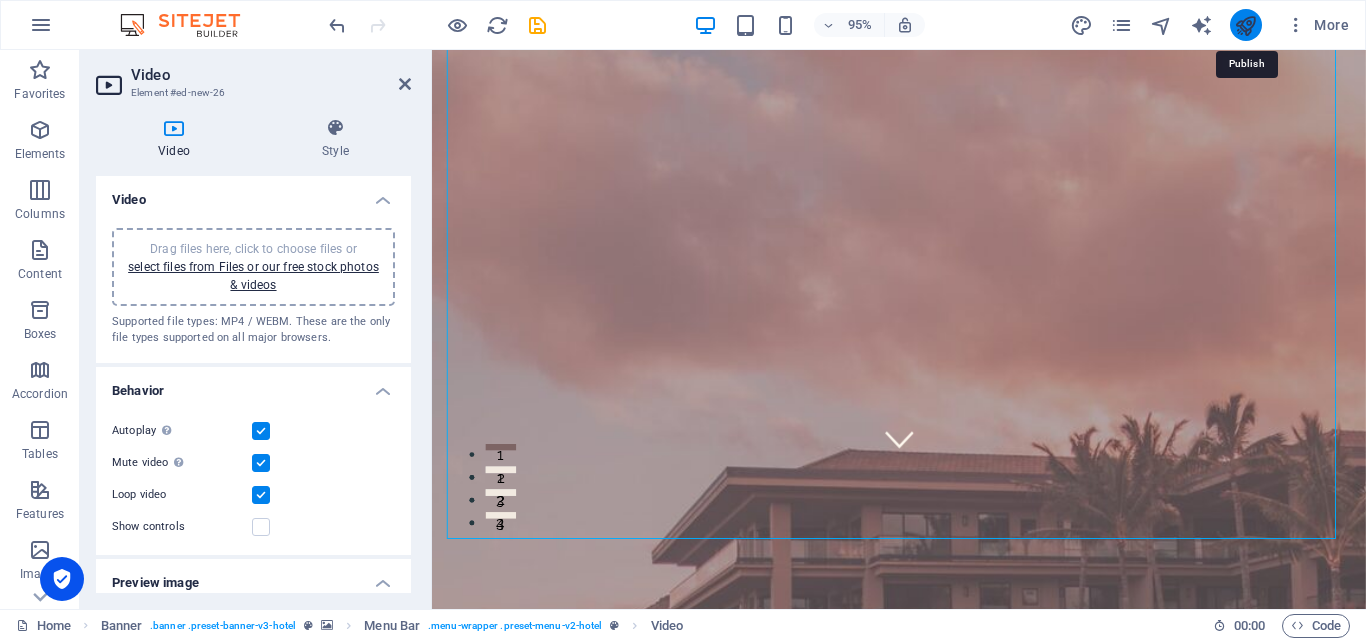 click at bounding box center [1245, 25] 